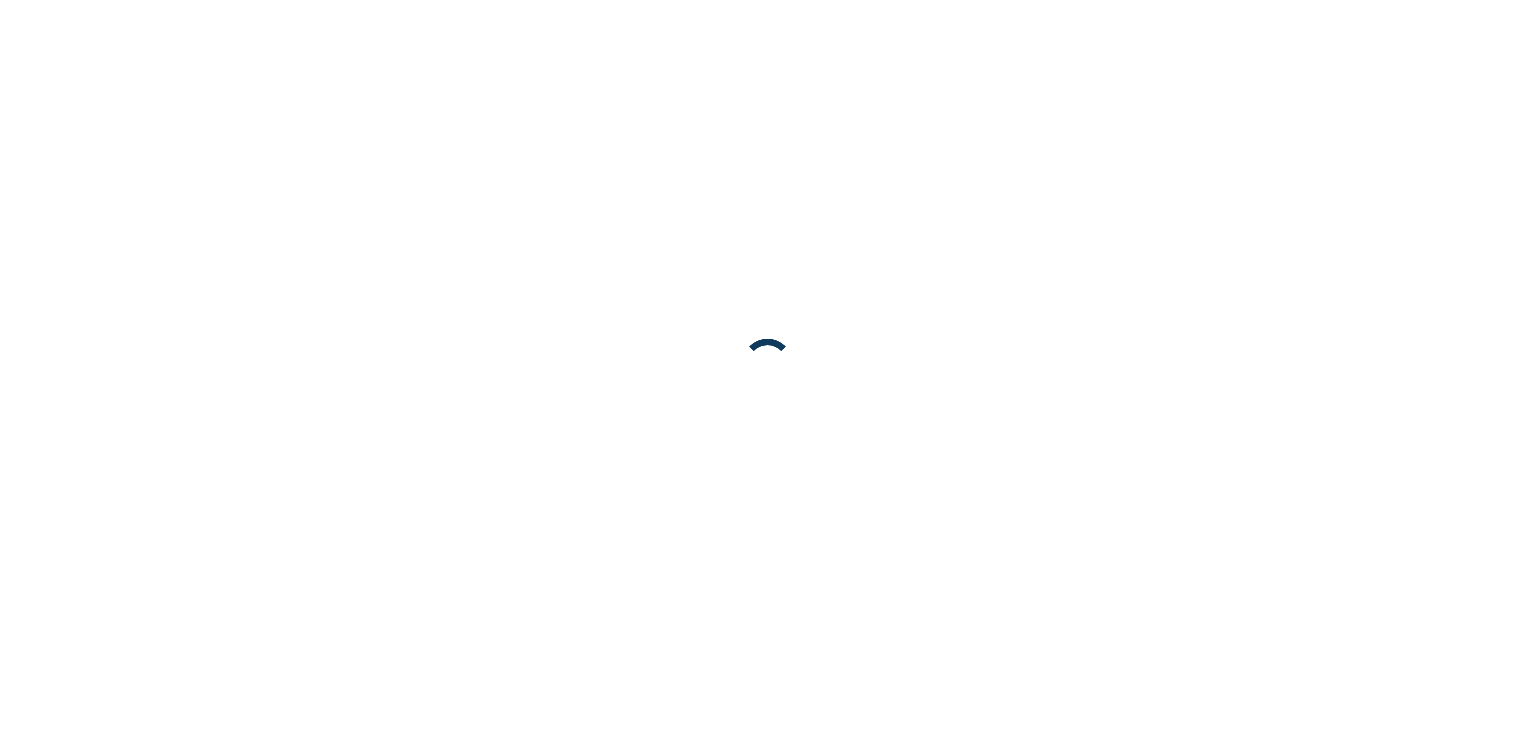 scroll, scrollTop: 0, scrollLeft: 0, axis: both 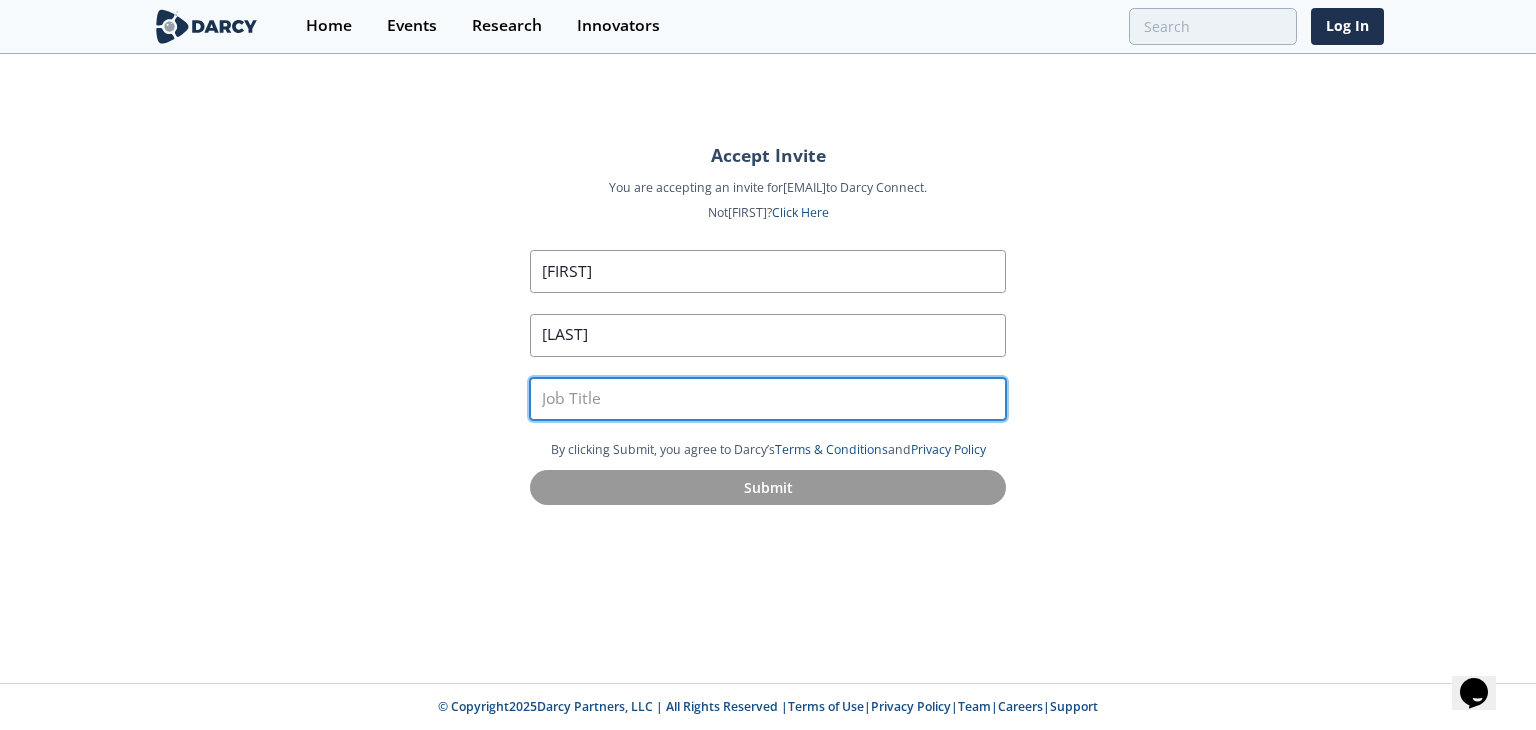 click at bounding box center [768, 399] 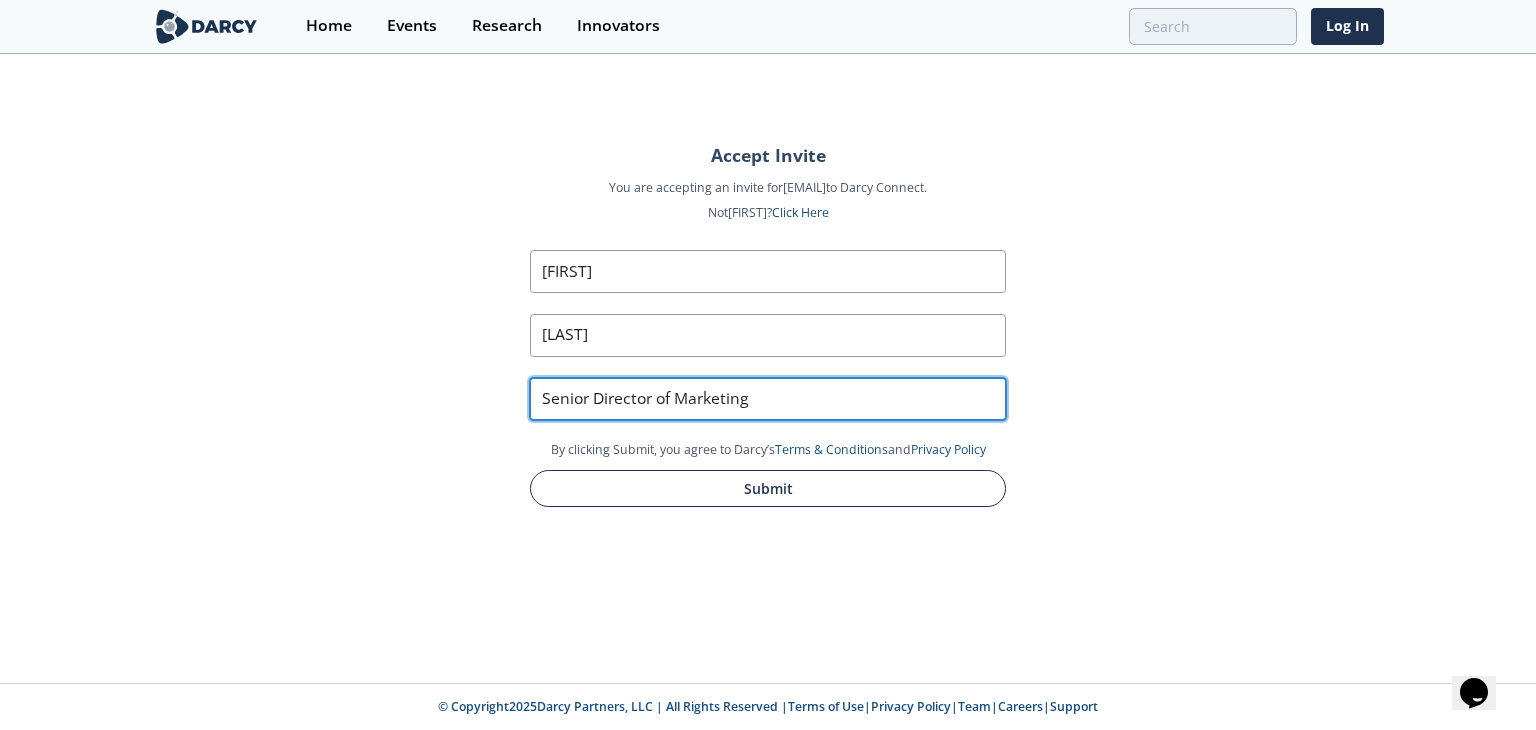 type on "Senior Director of Marketing" 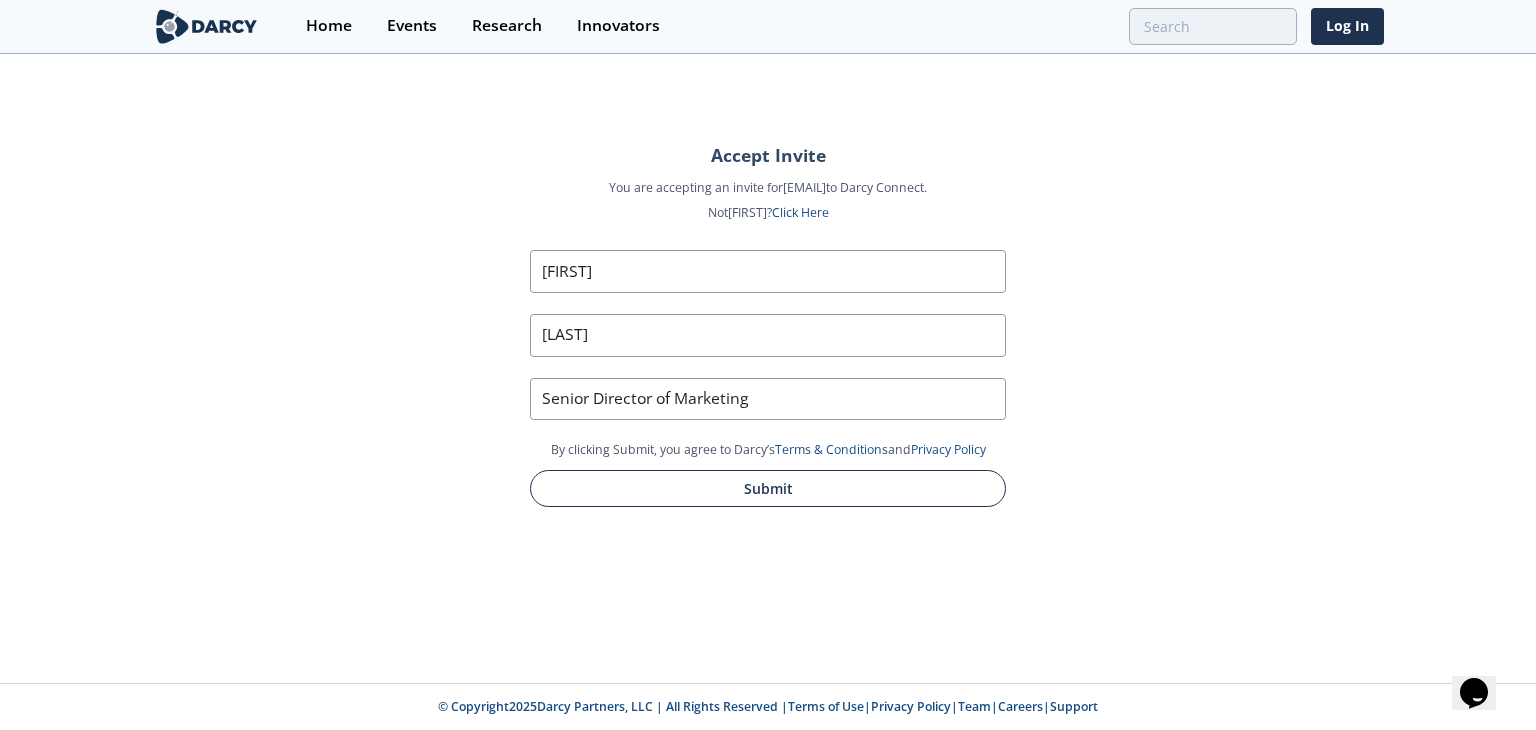 click on "Submit" at bounding box center [768, 488] 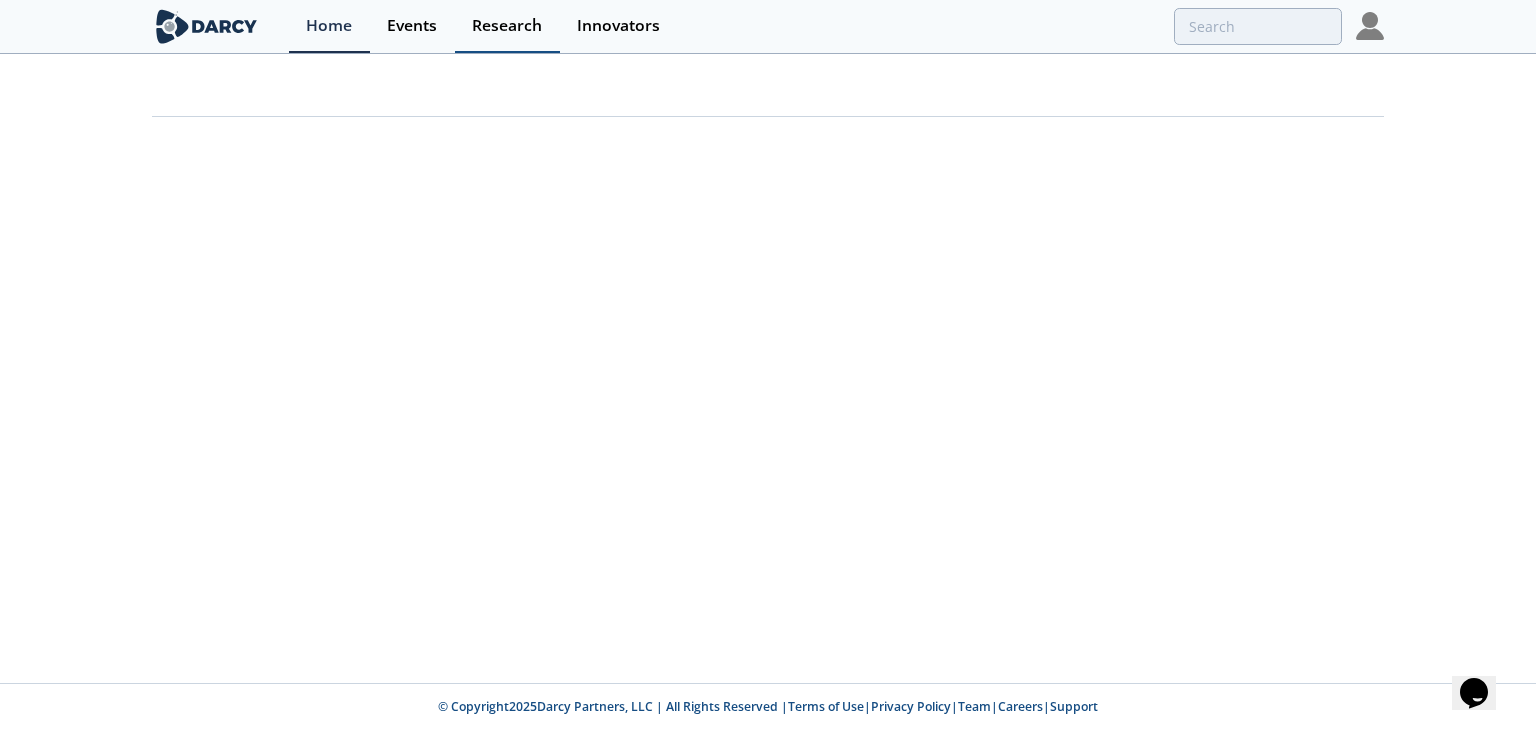 click on "Research" at bounding box center [507, 26] 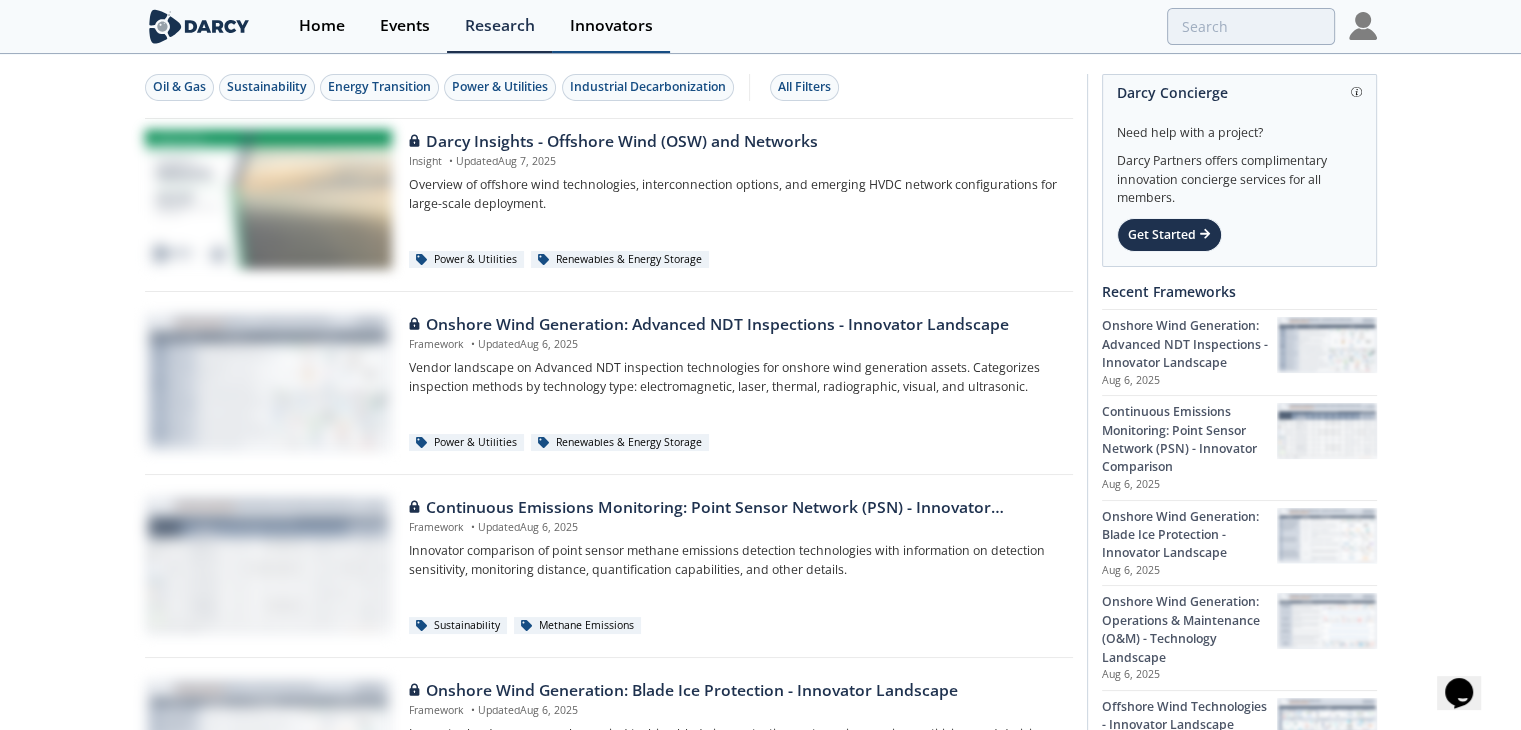 click on "Innovators" at bounding box center (611, 26) 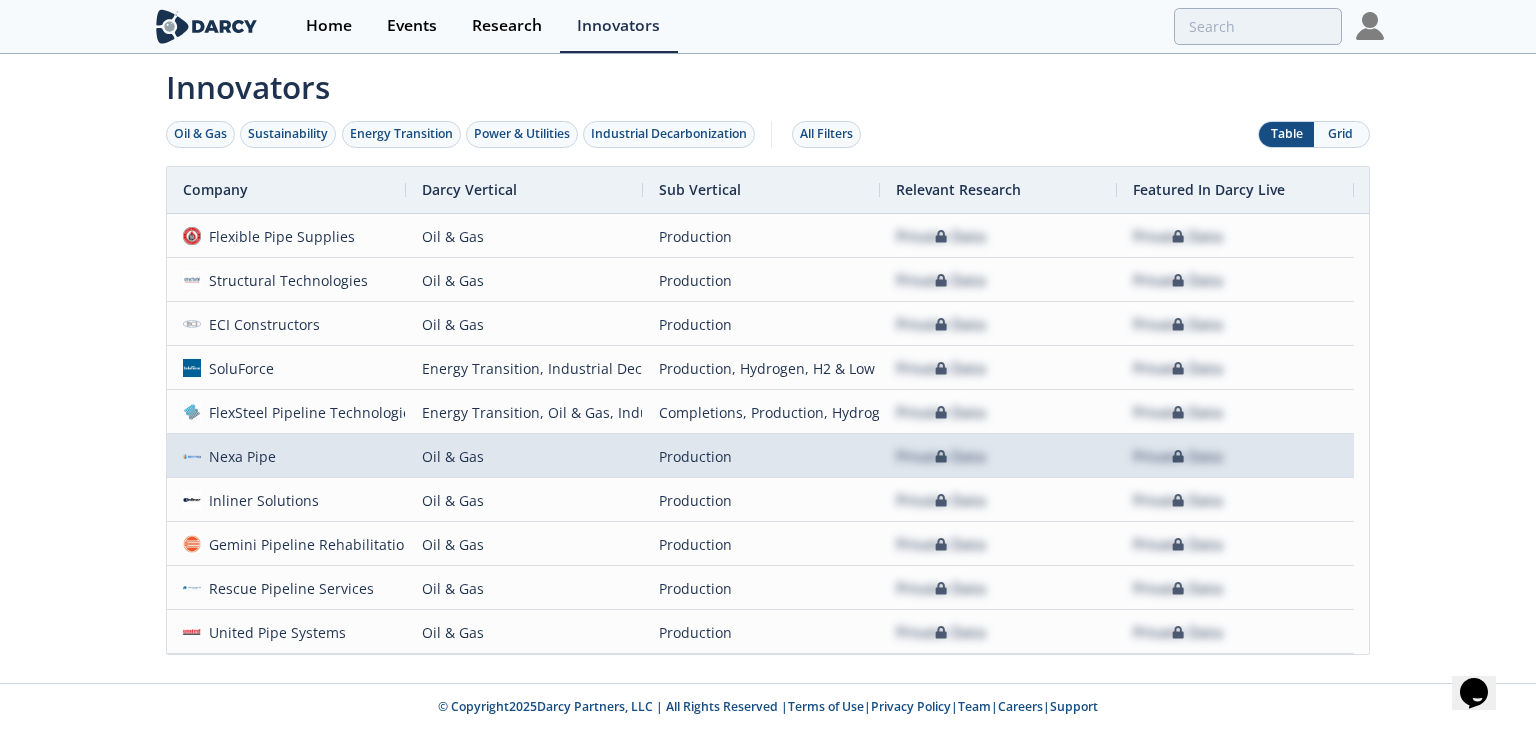 scroll, scrollTop: 70, scrollLeft: 0, axis: vertical 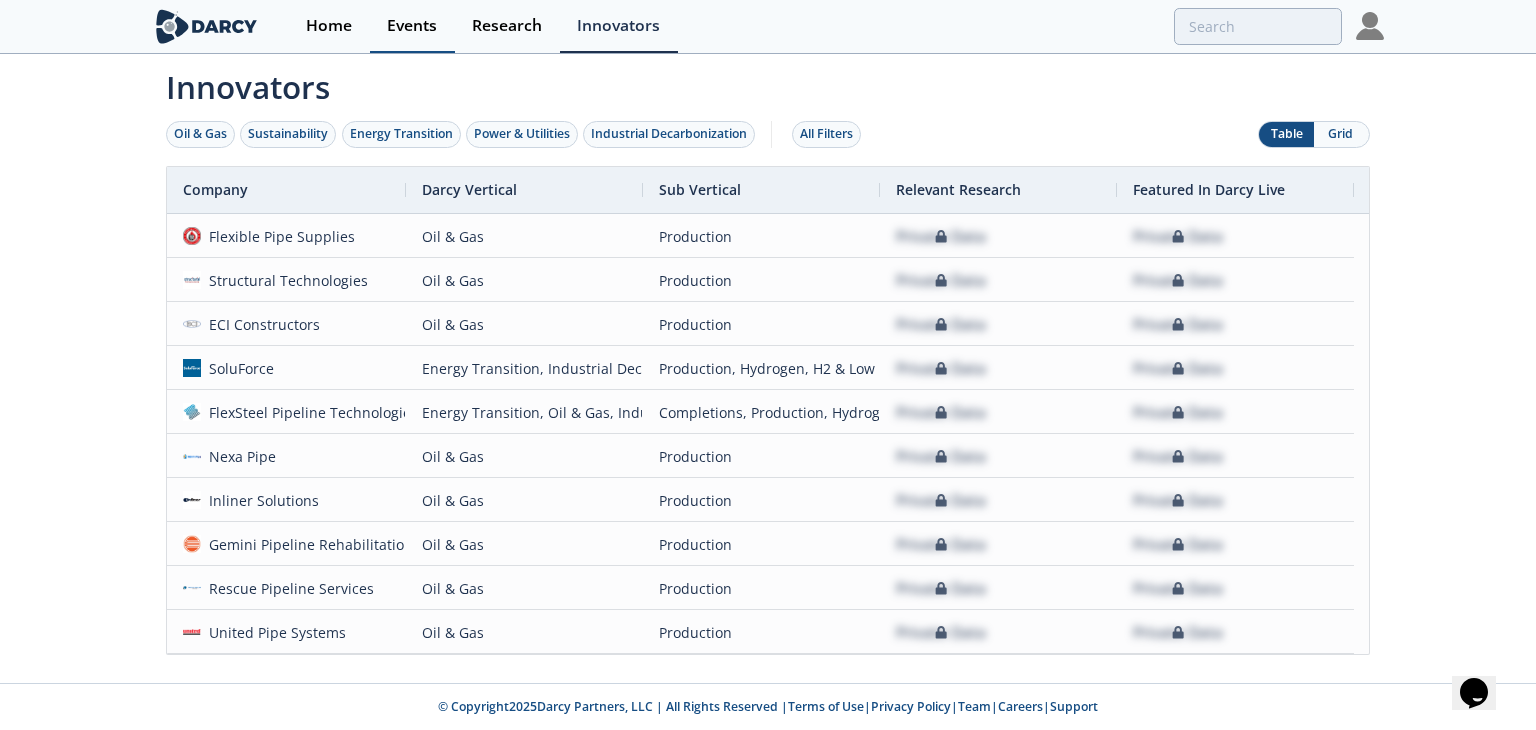 click on "Events" at bounding box center (412, 26) 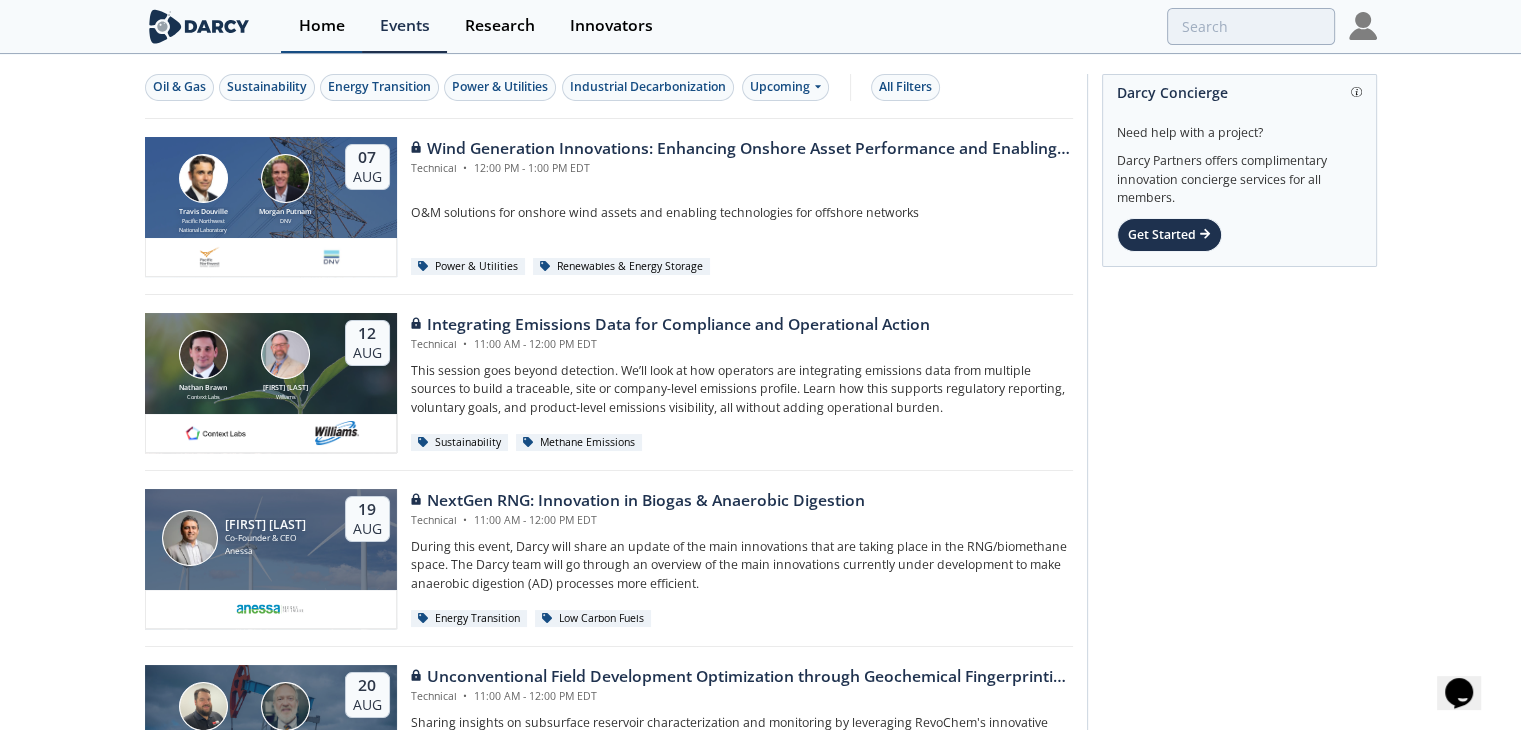 click on "Home" at bounding box center [321, 26] 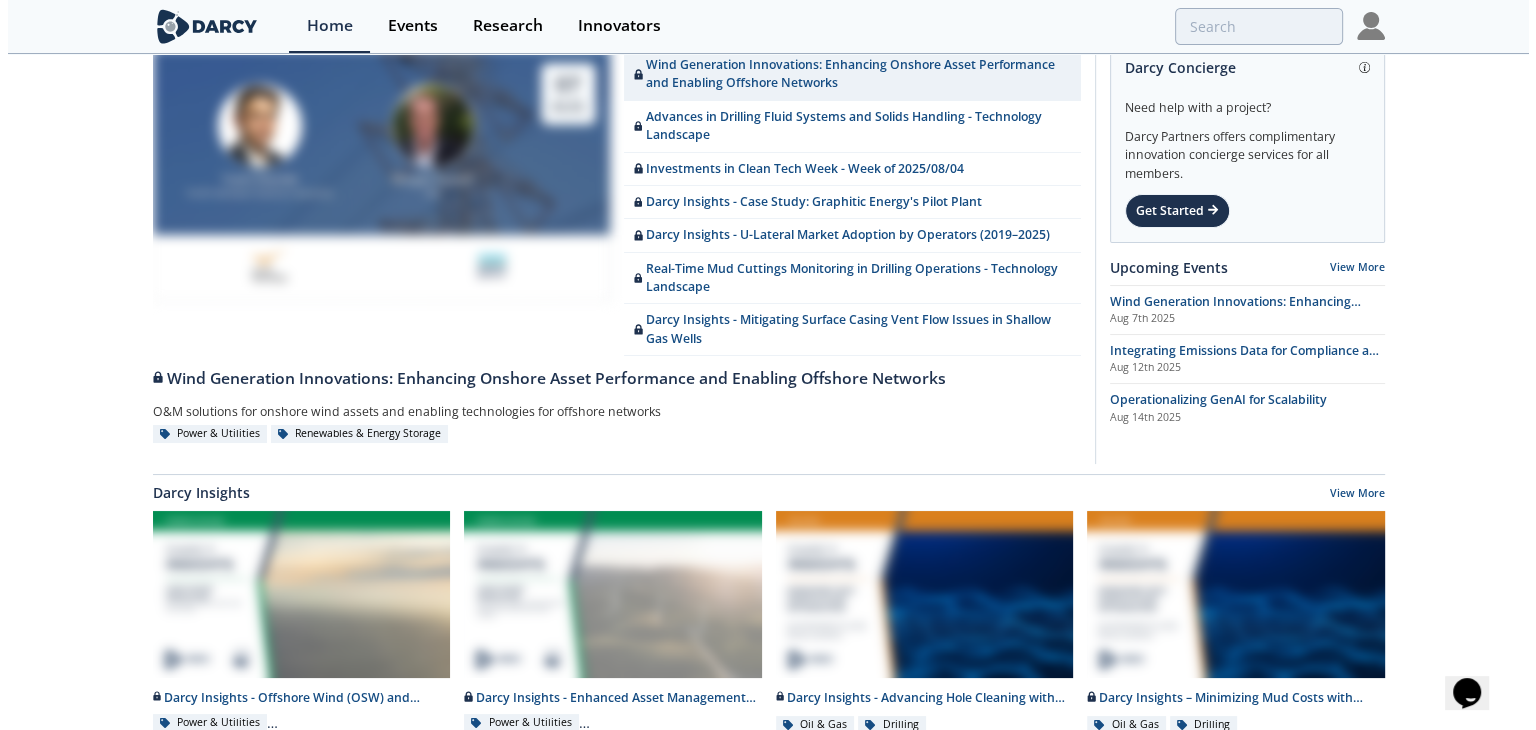 scroll, scrollTop: 0, scrollLeft: 0, axis: both 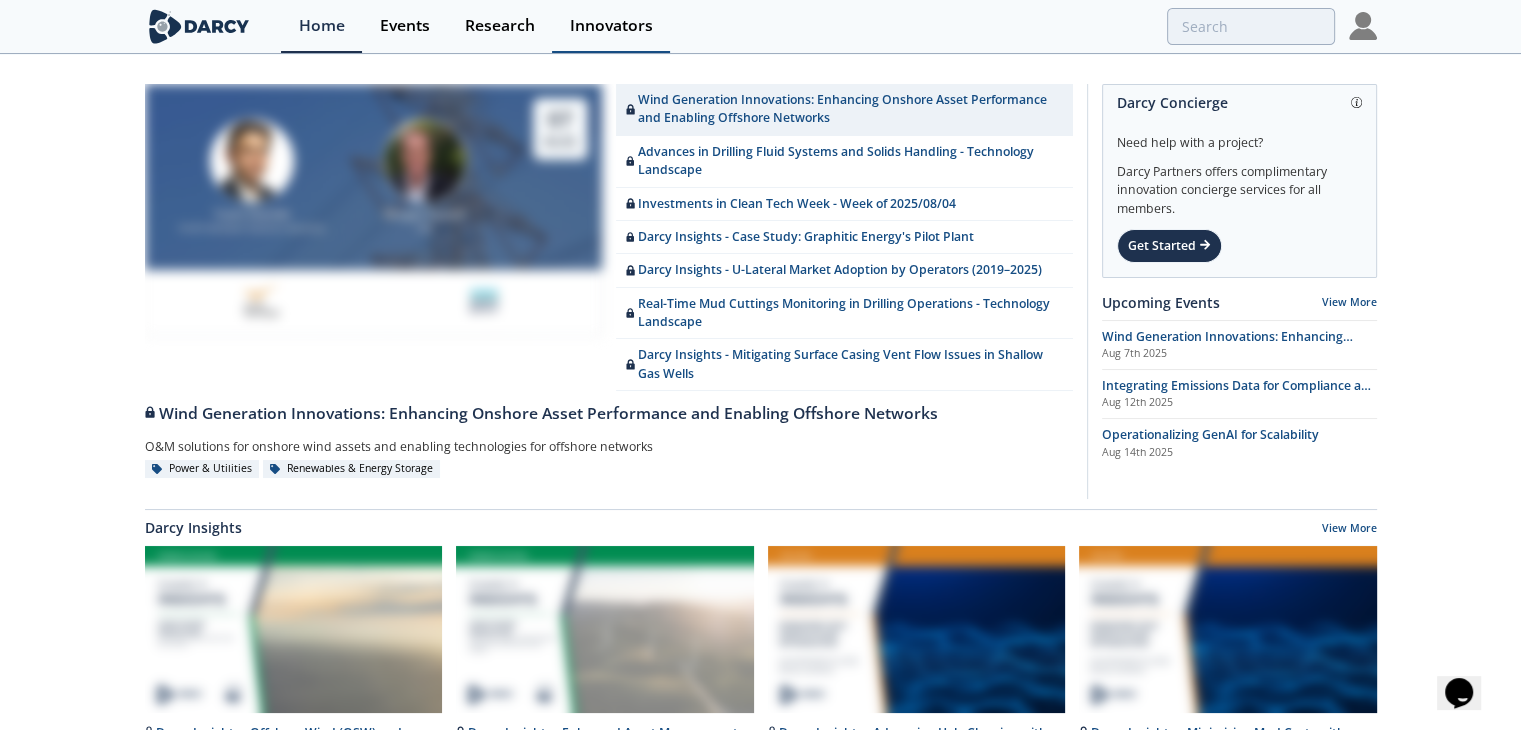 click on "Innovators" at bounding box center [611, 26] 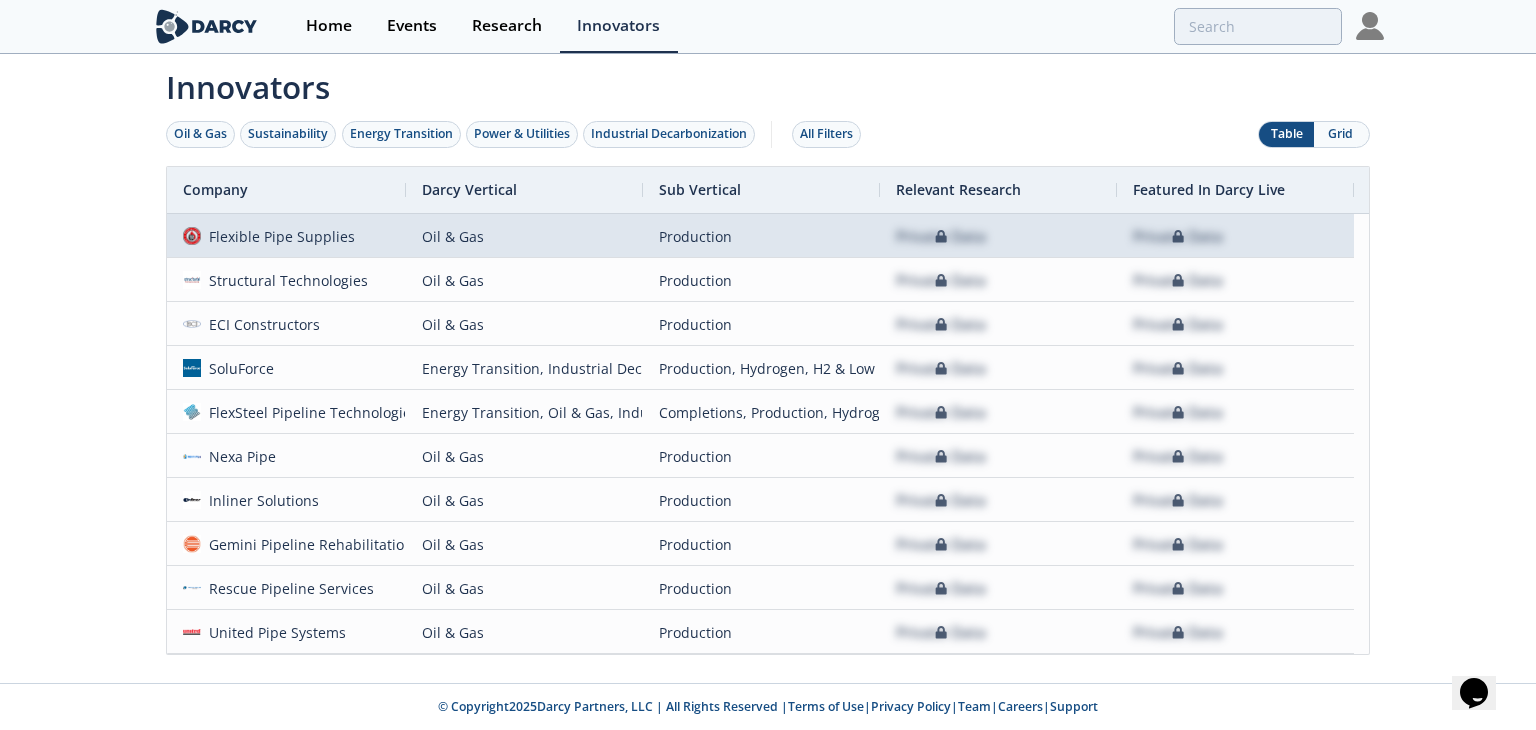 scroll, scrollTop: 92, scrollLeft: 0, axis: vertical 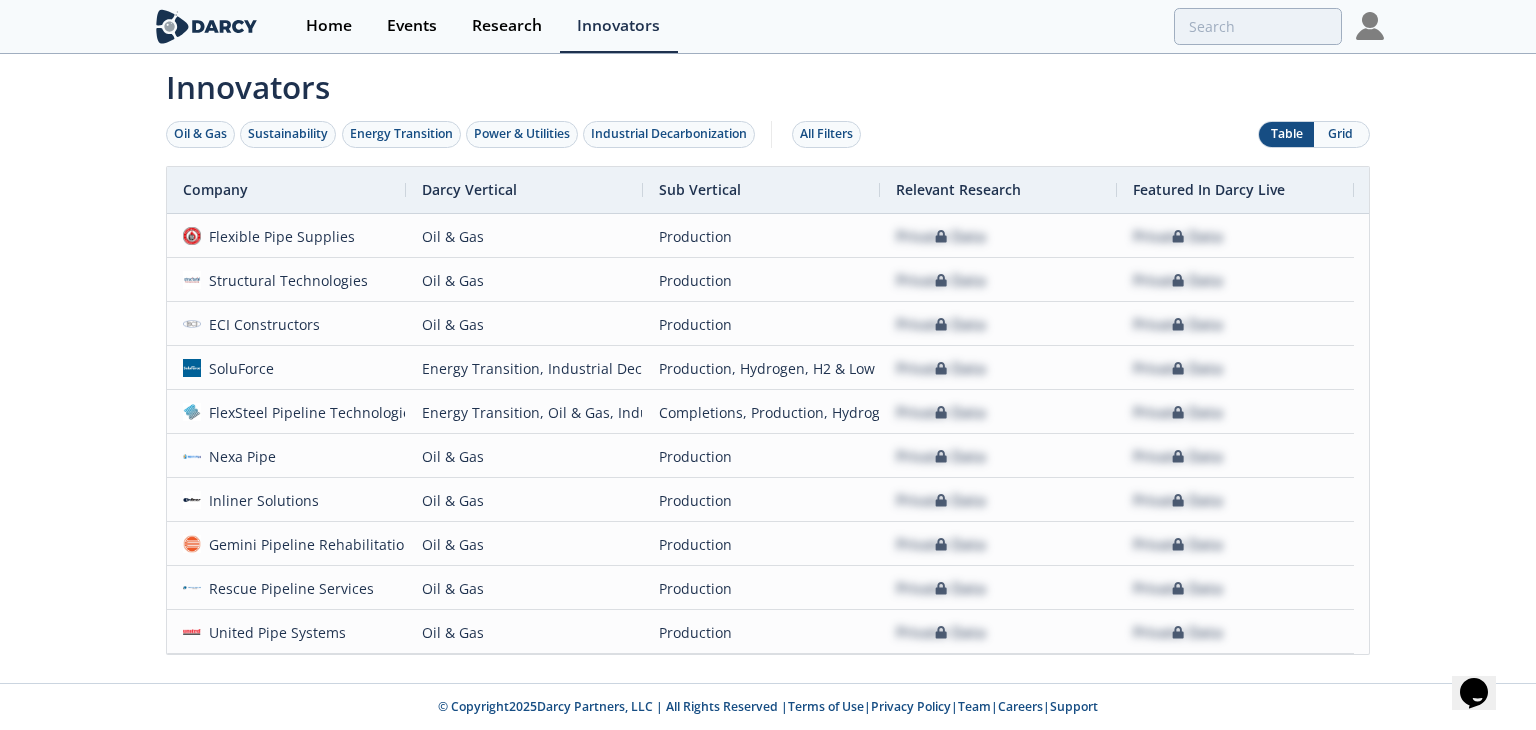 click at bounding box center (1370, 26) 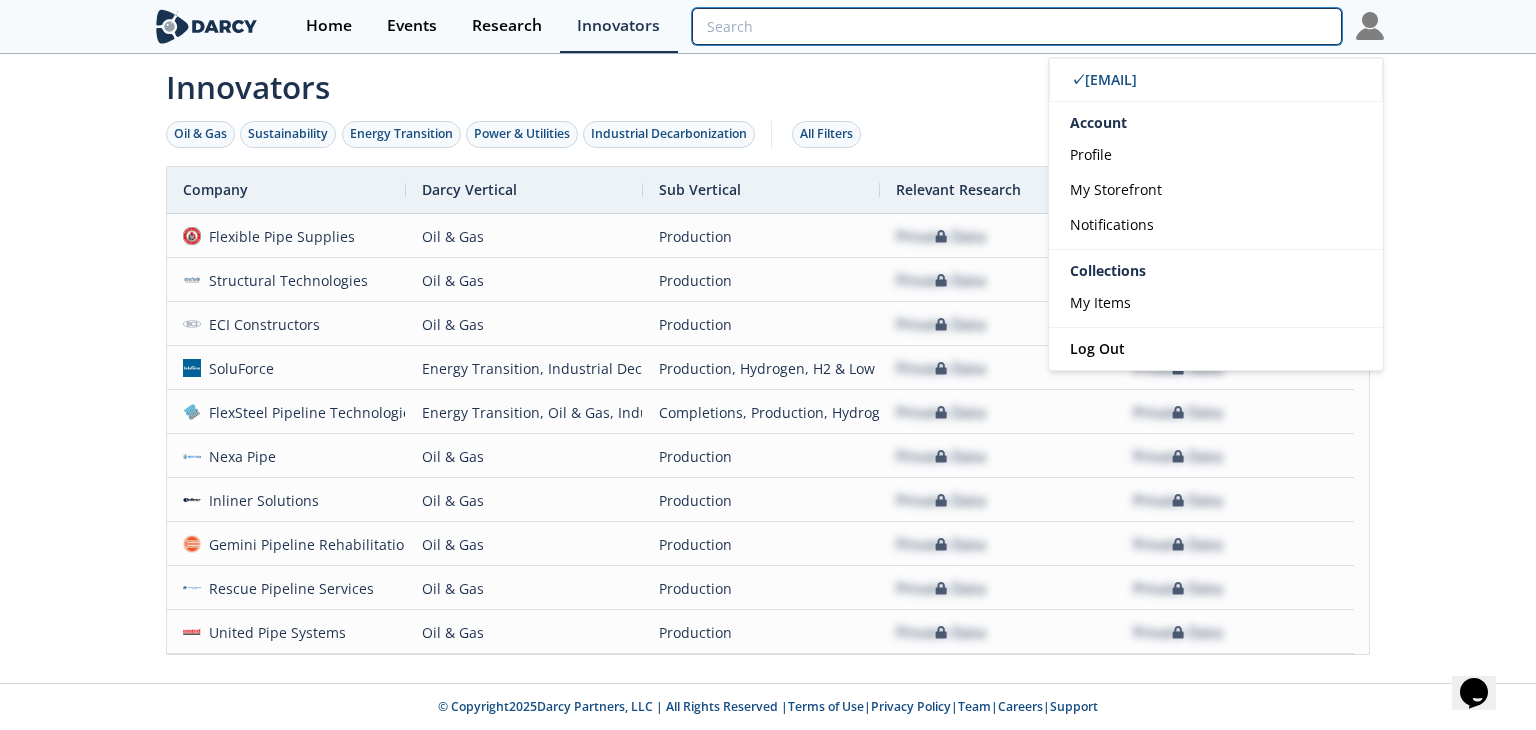 click at bounding box center [1017, 26] 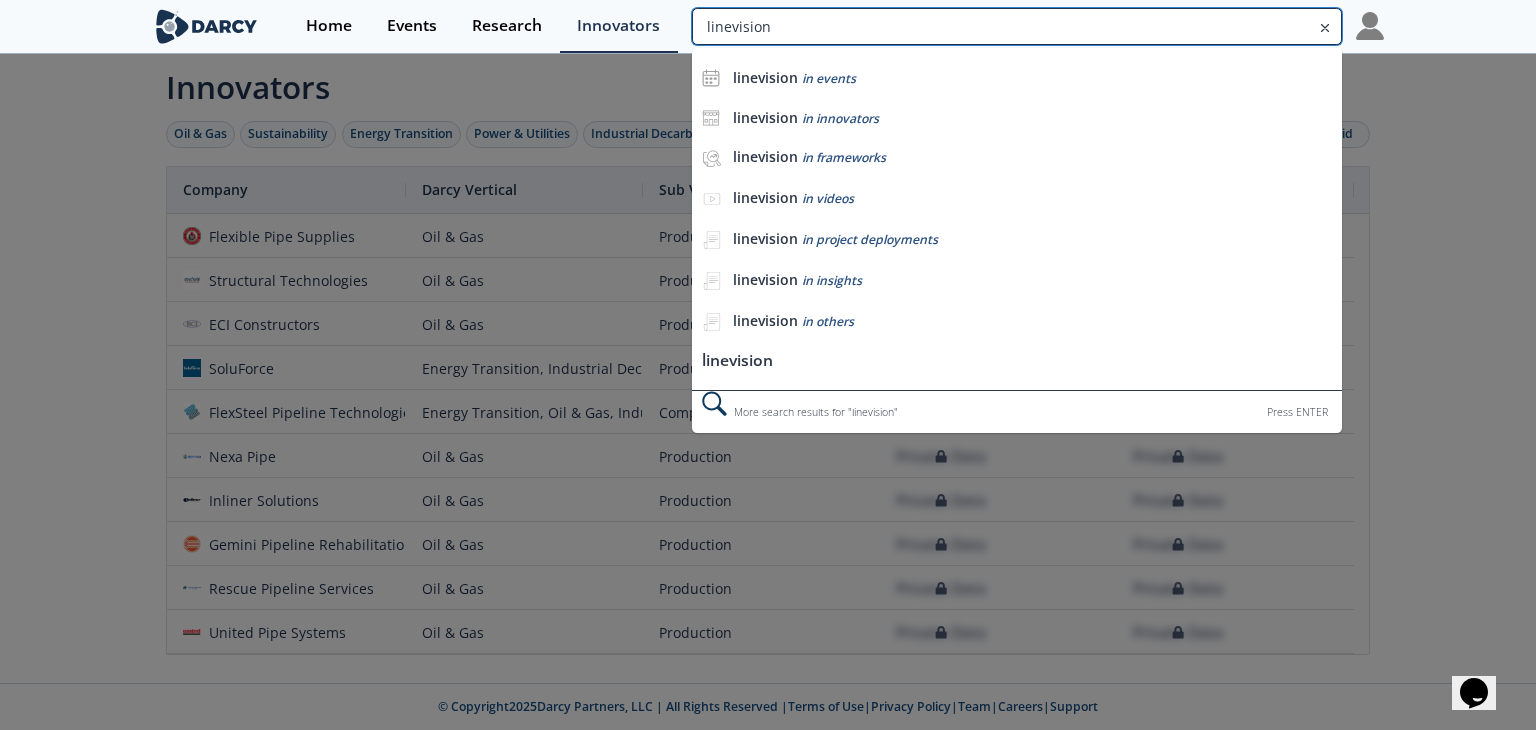 type on "linevision" 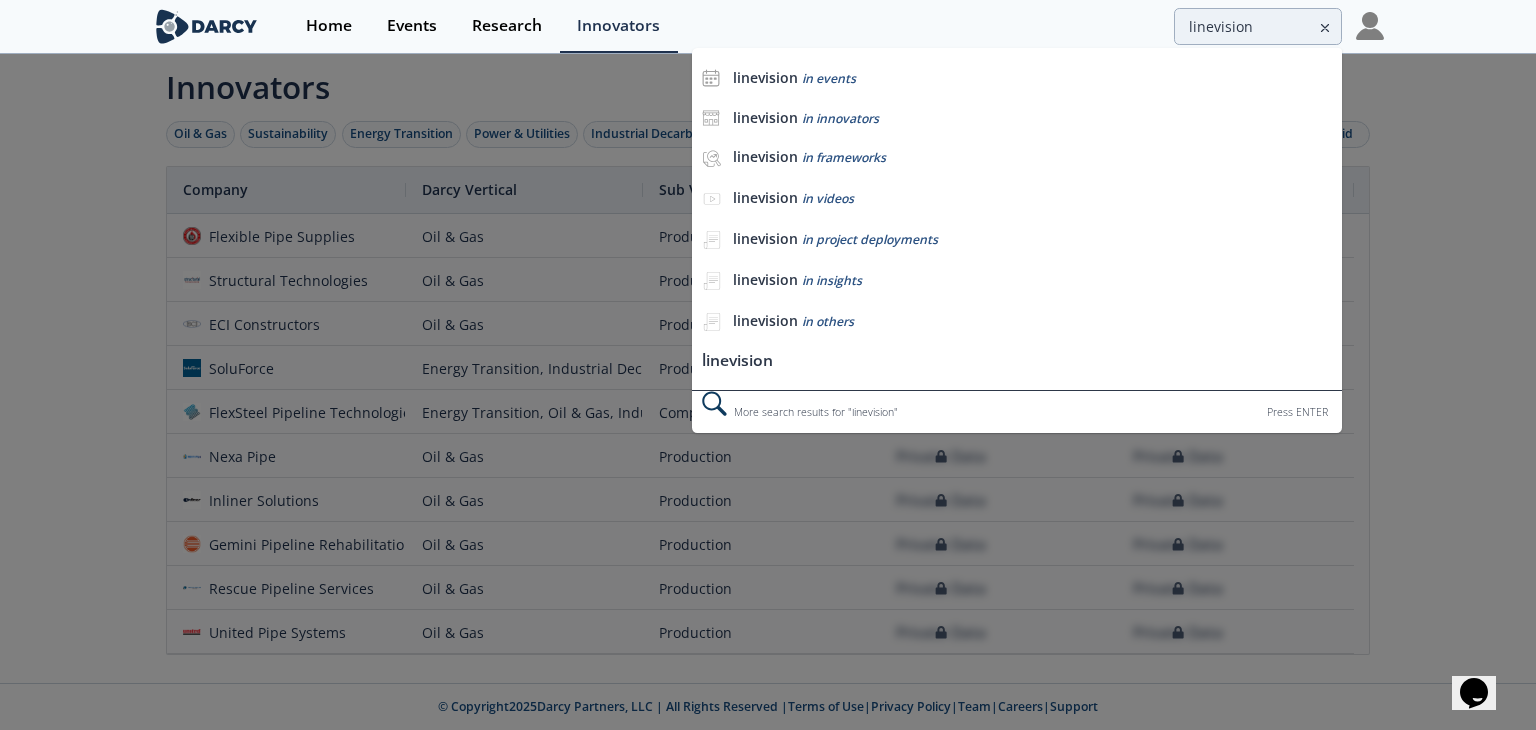click on "linevision" at bounding box center [1017, 361] 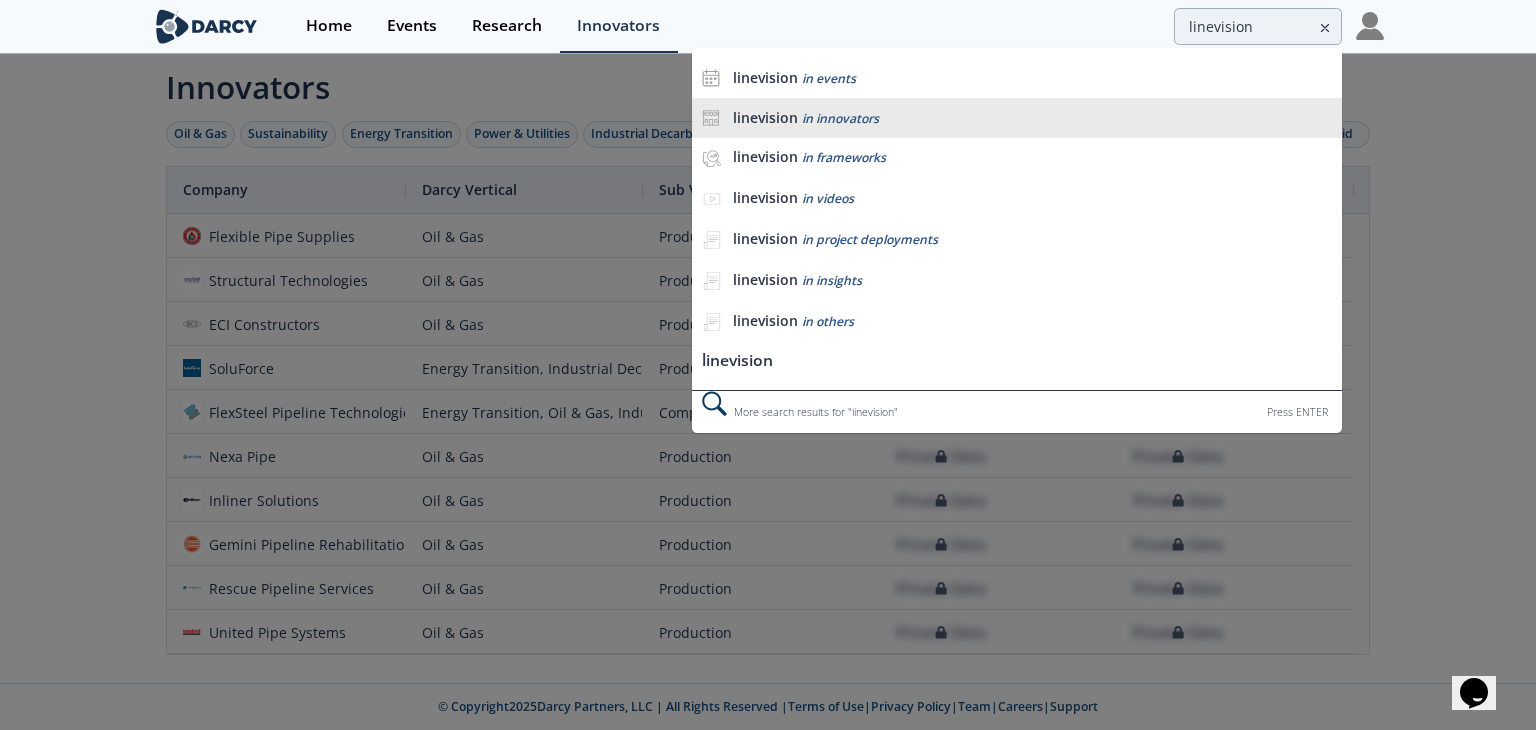 click on "linevision
in innovators" at bounding box center (1017, 118) 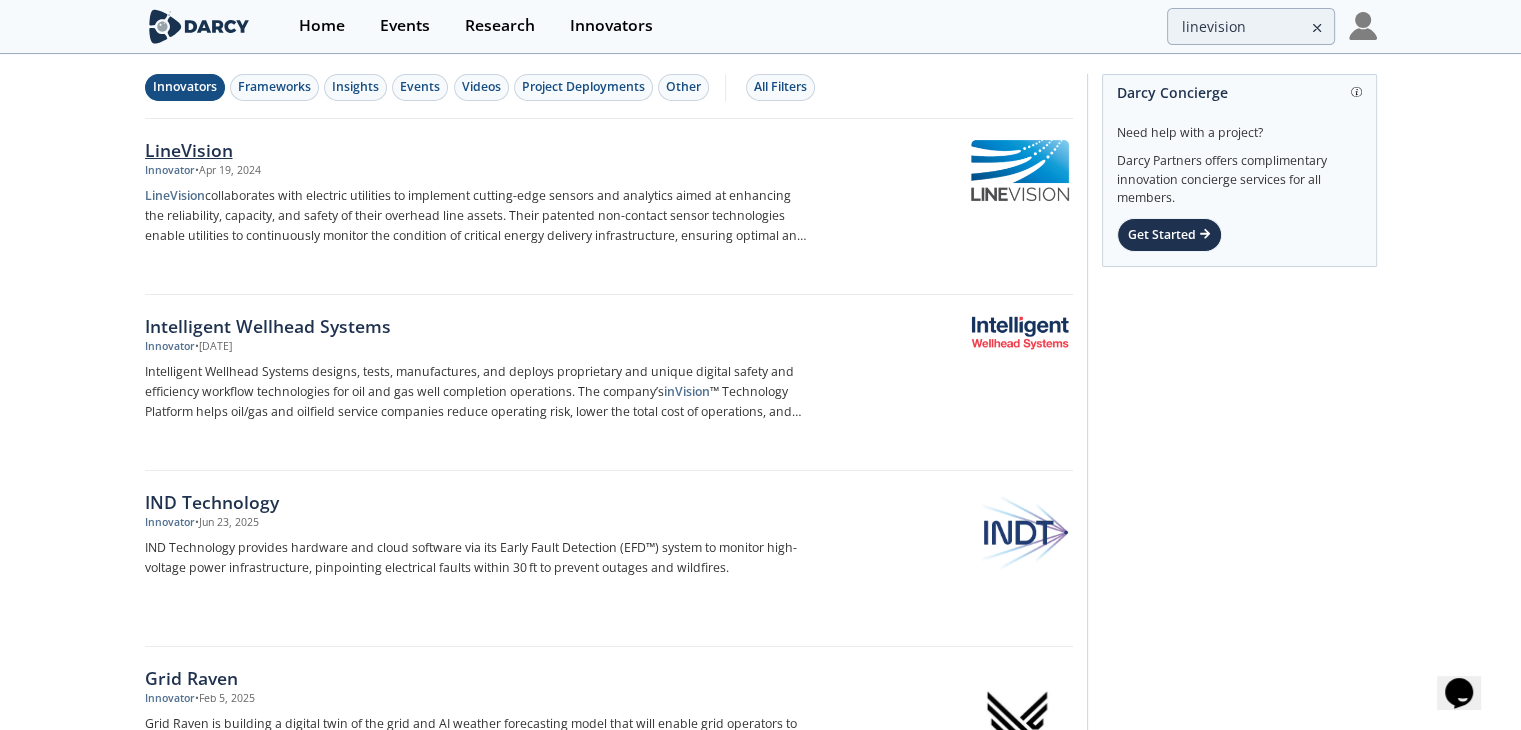 click on "LineVision" at bounding box center (476, 150) 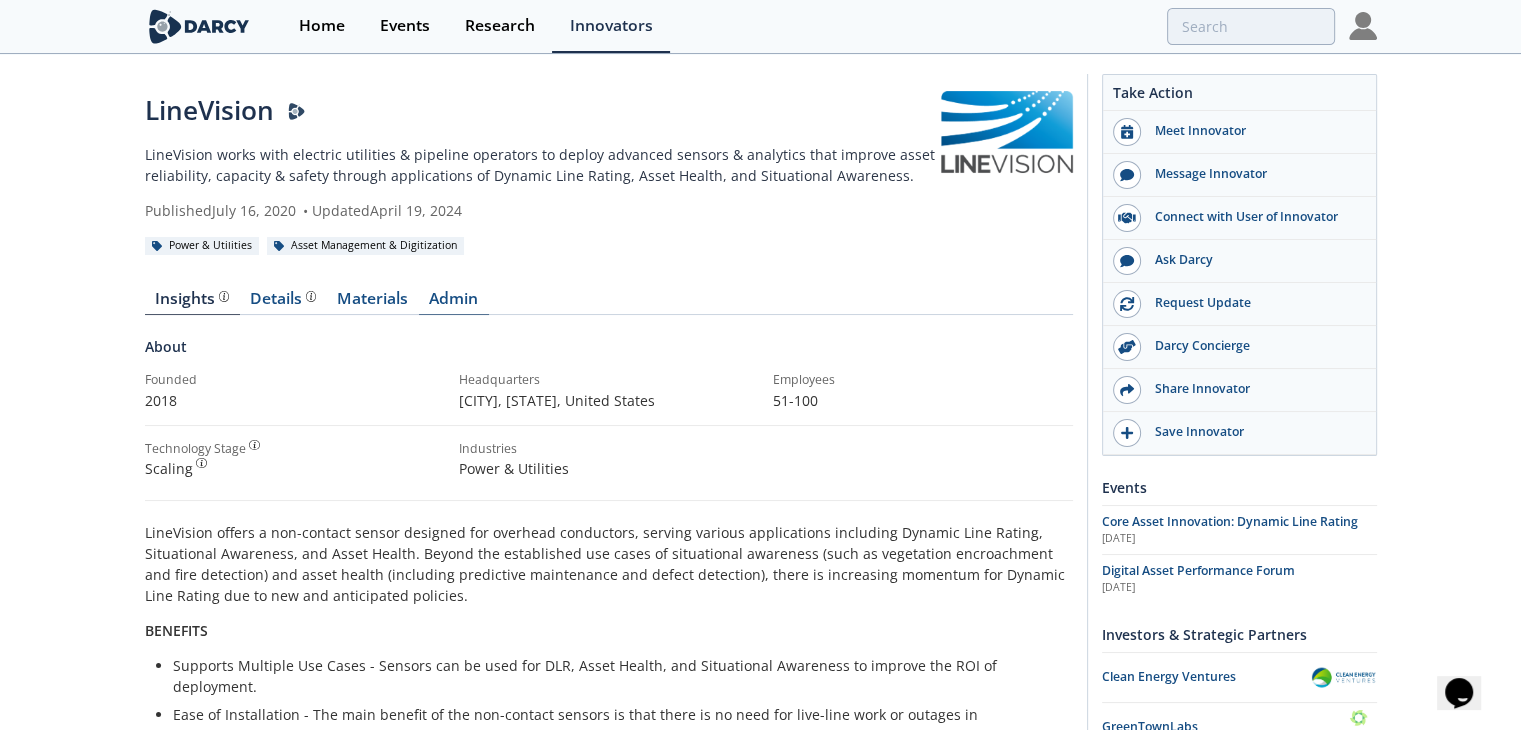 click on "Admin" at bounding box center [454, 303] 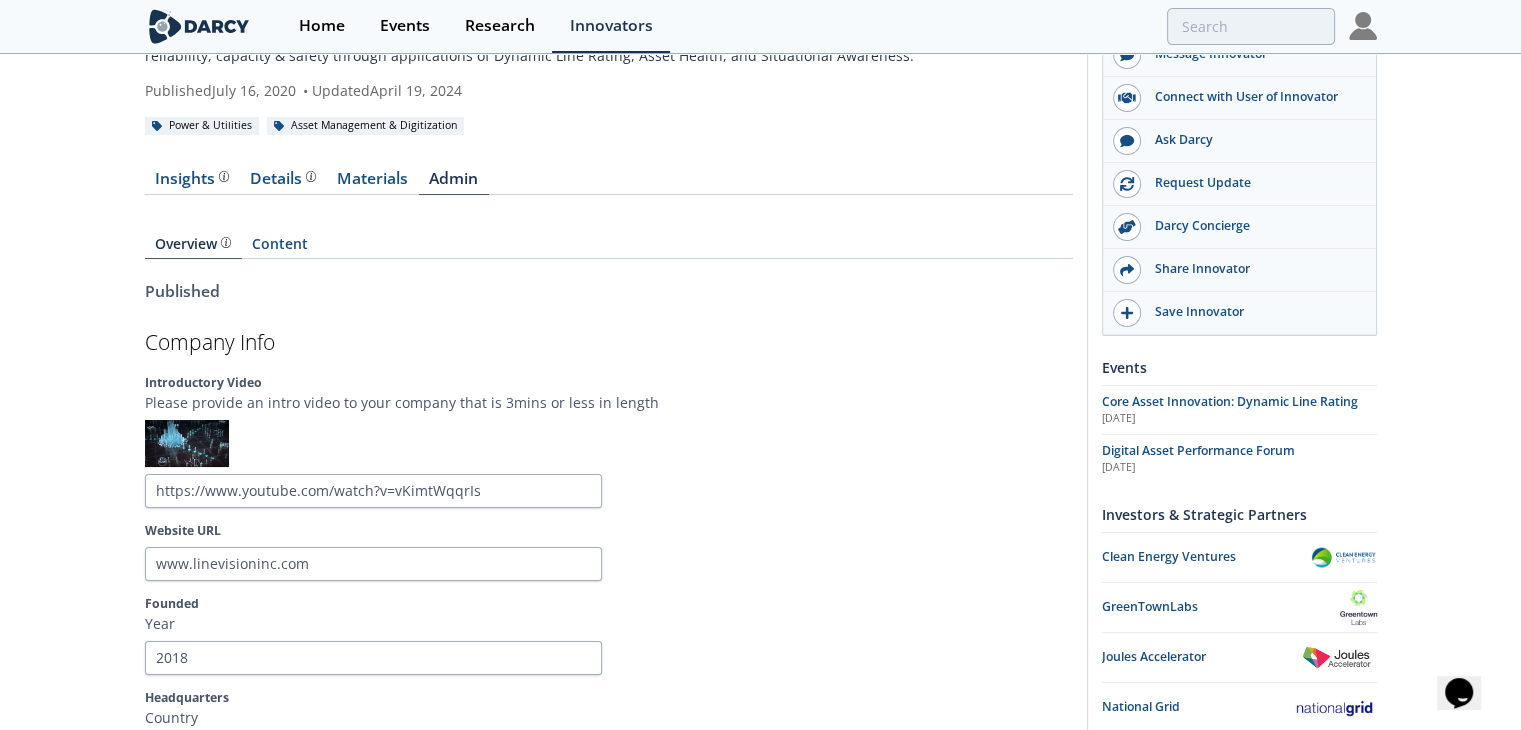 scroll, scrollTop: 200, scrollLeft: 0, axis: vertical 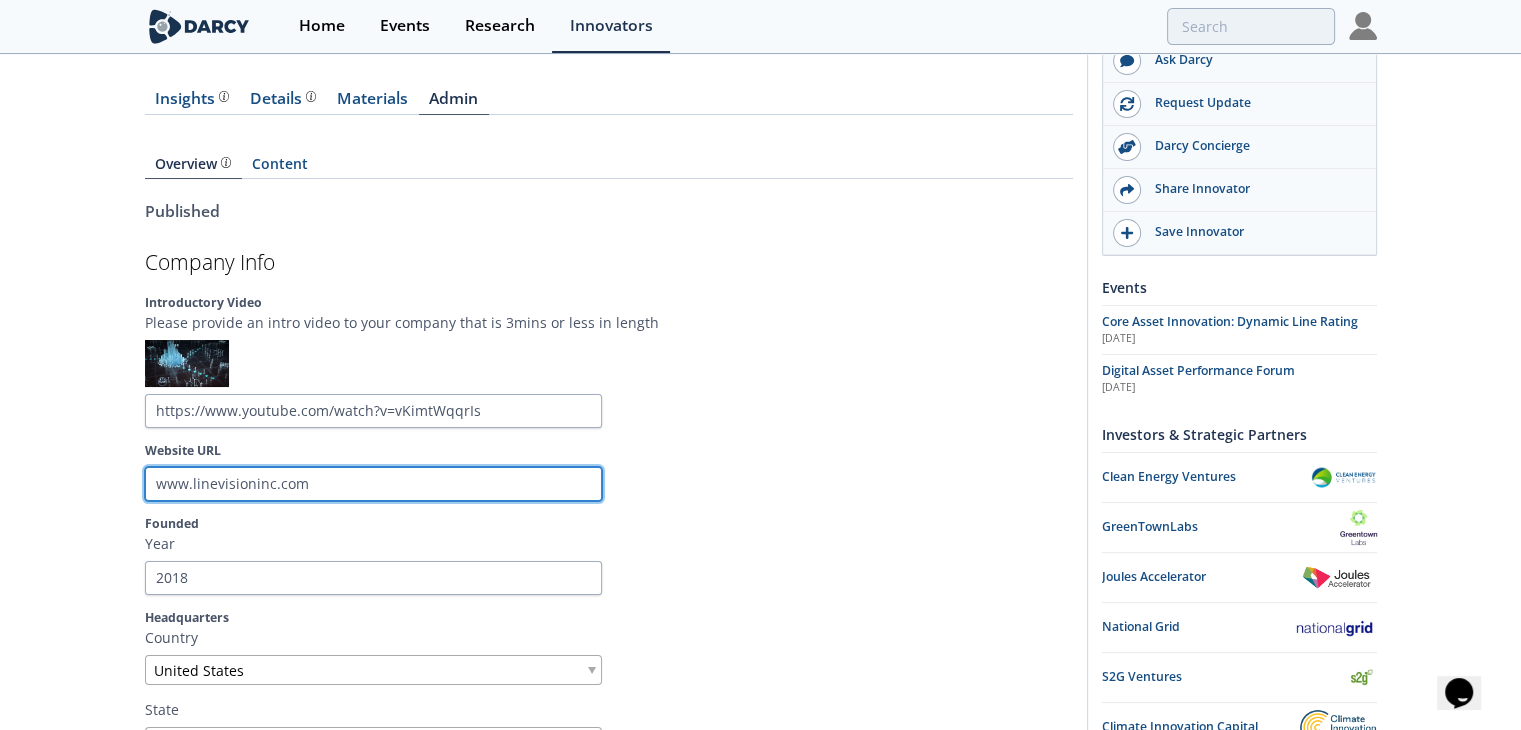 click on "www.linevisioninc.com" at bounding box center [373, 484] 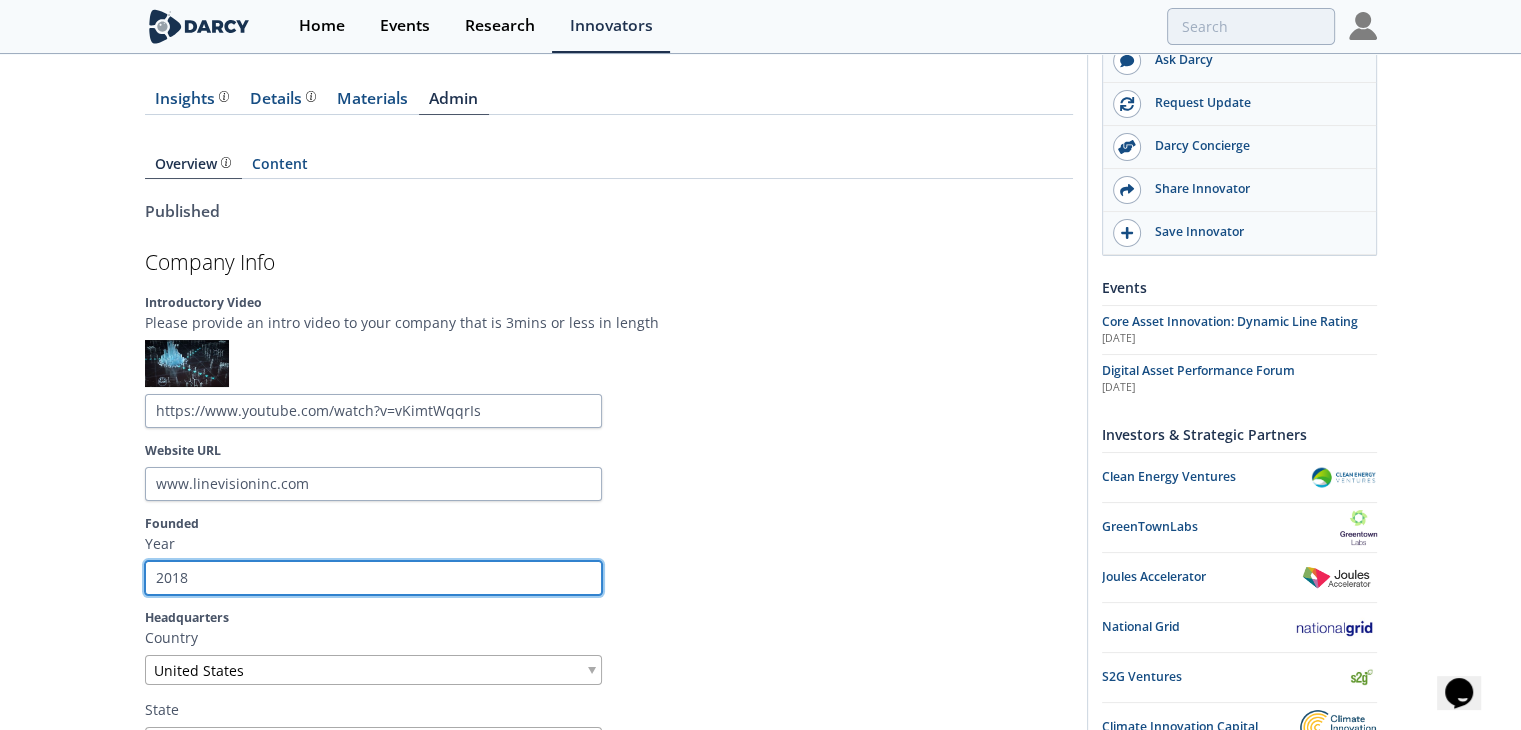 click on "2018" at bounding box center [373, 578] 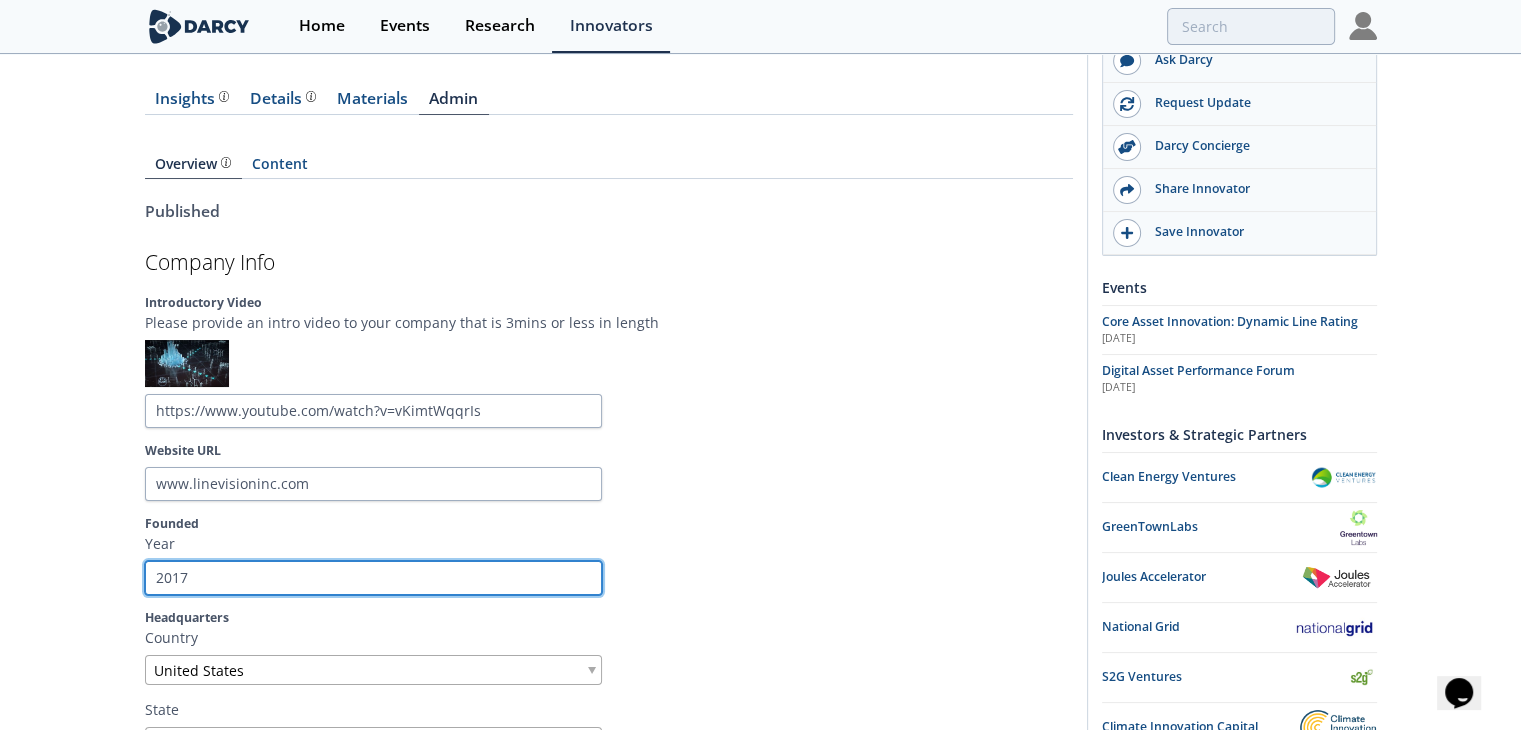 type on "2016" 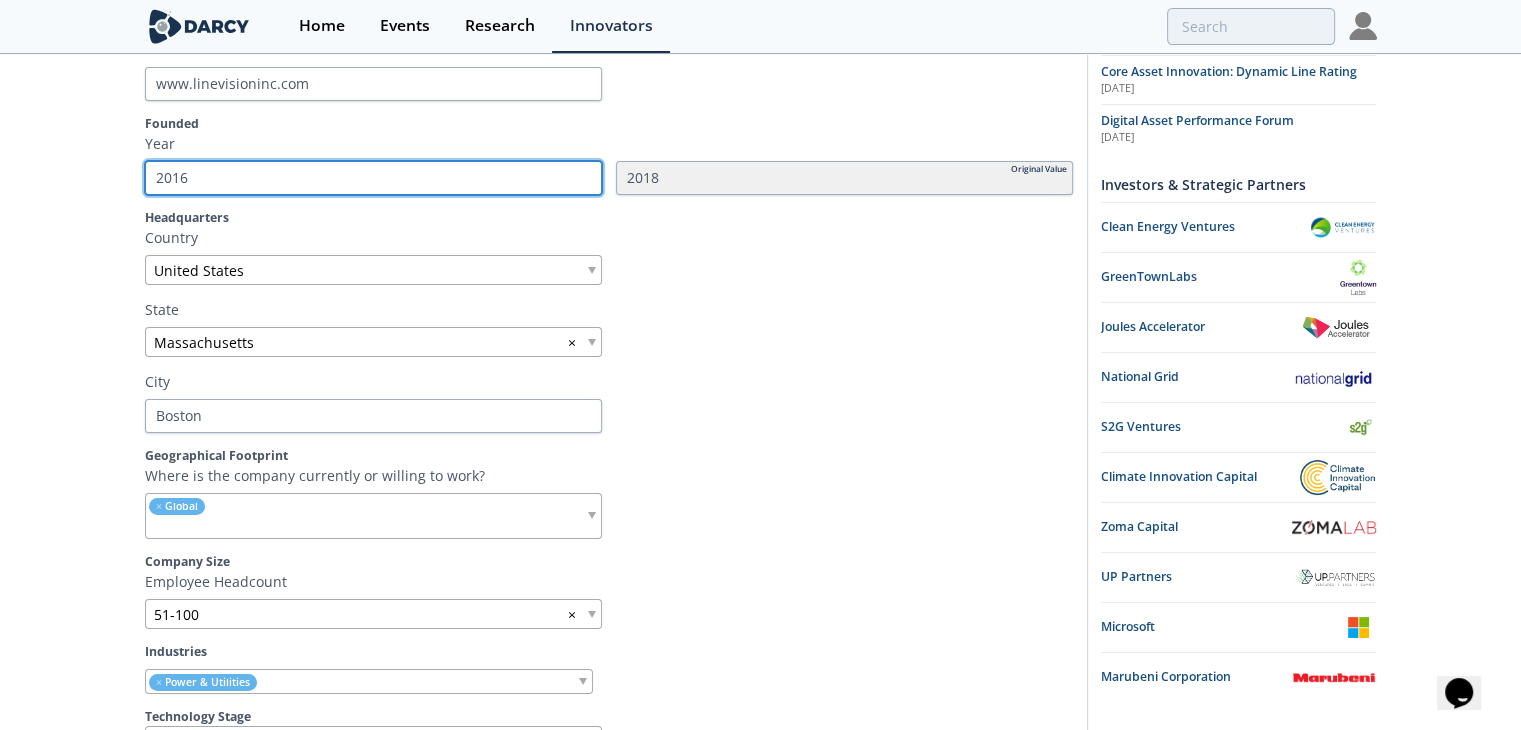 scroll, scrollTop: 900, scrollLeft: 0, axis: vertical 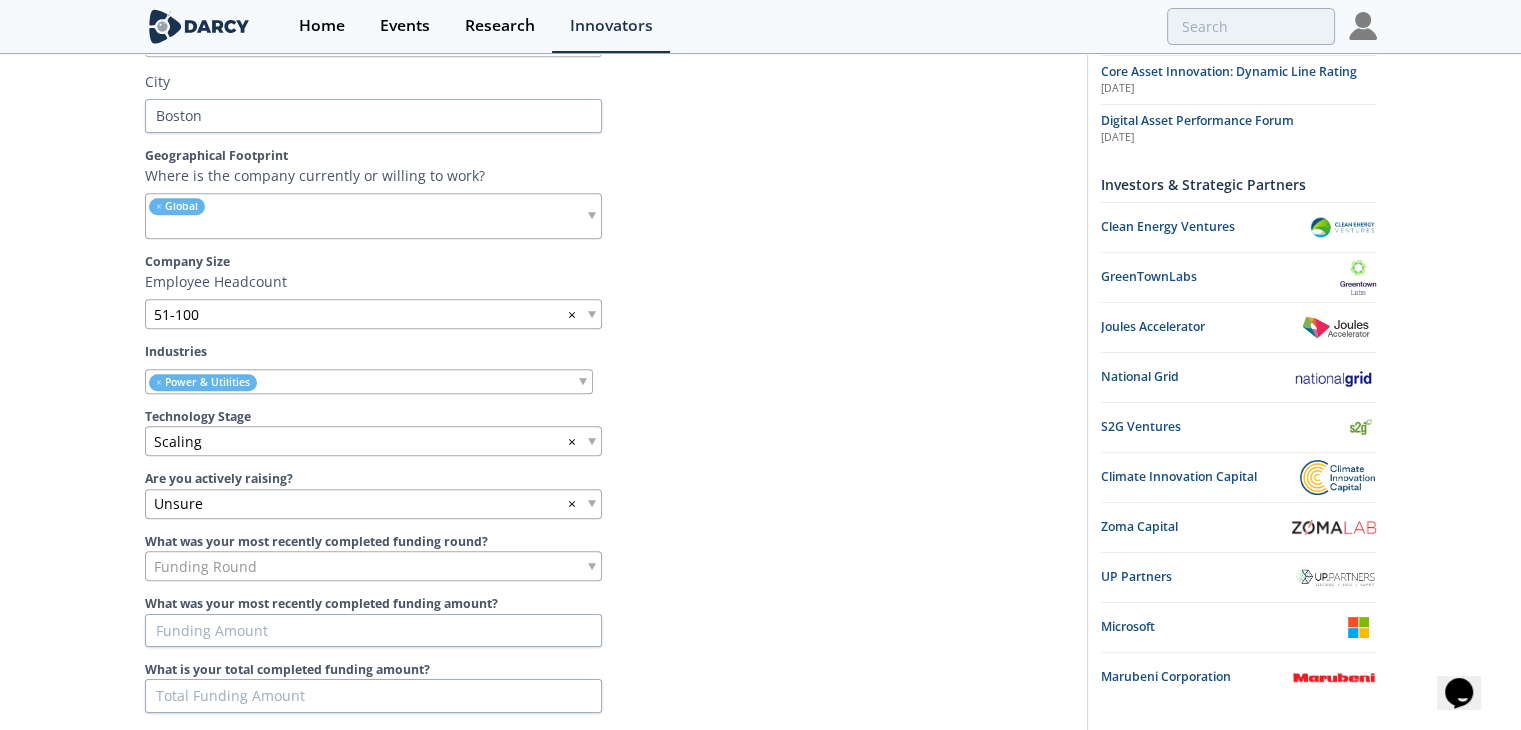 type on "2016" 